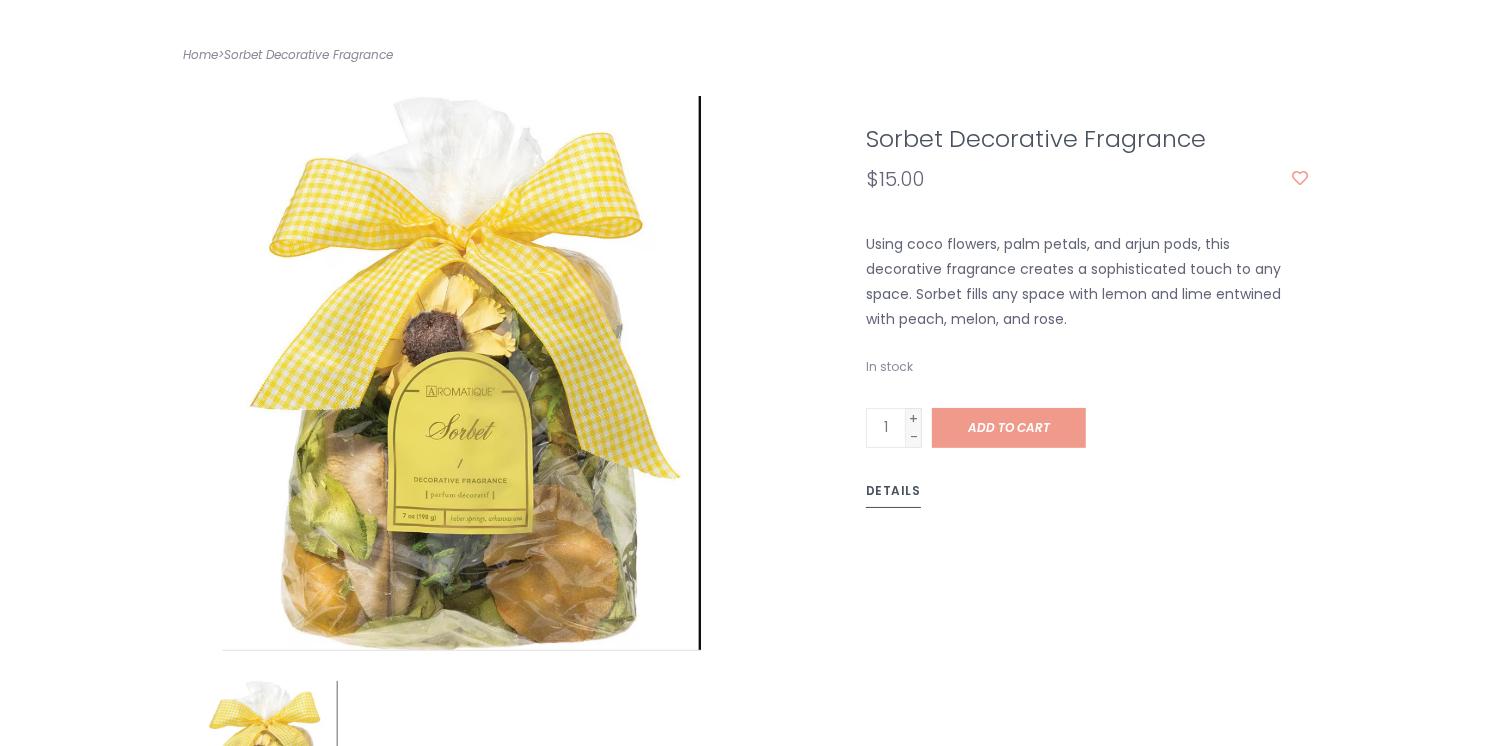scroll, scrollTop: 400, scrollLeft: 0, axis: vertical 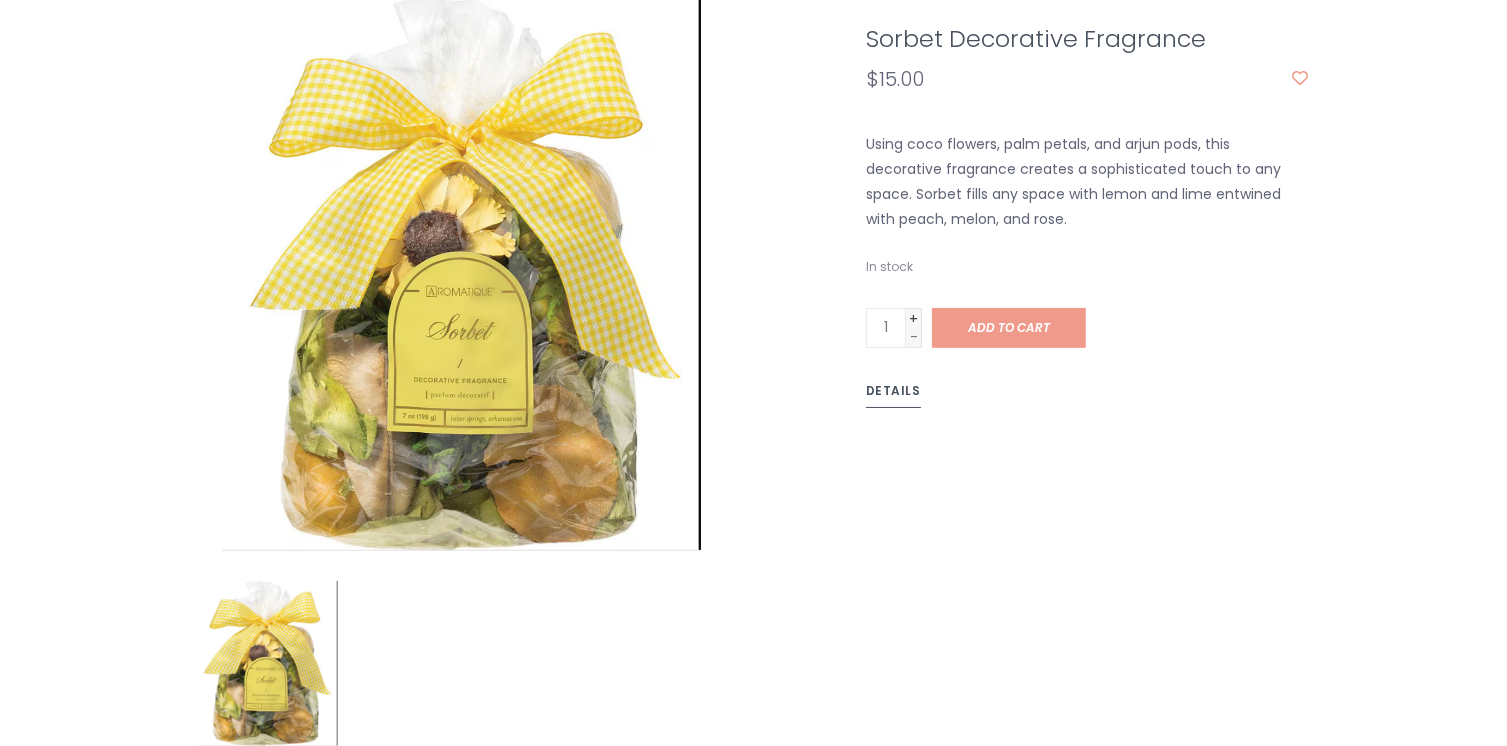 click on "+" at bounding box center [914, 318] 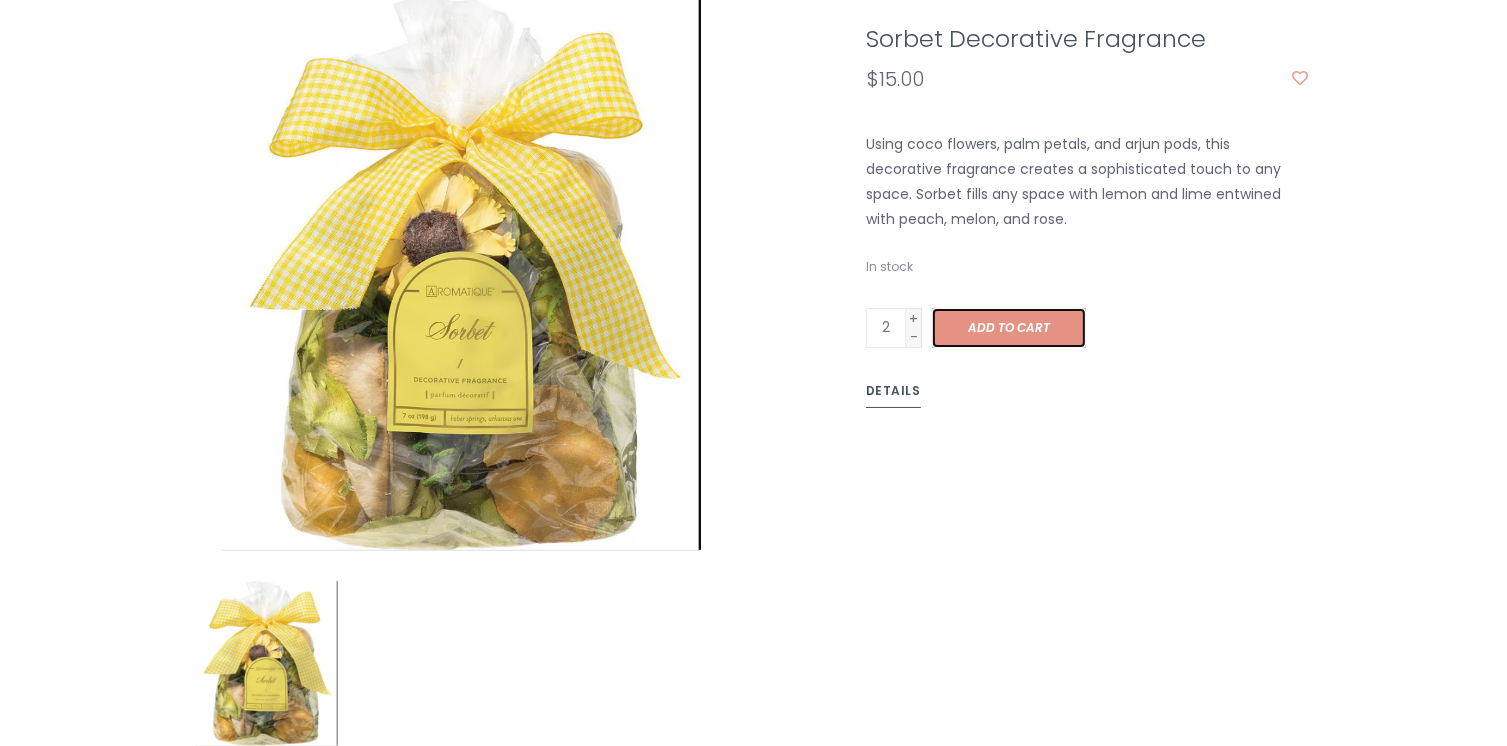 click on "Add to cart" at bounding box center (1009, 327) 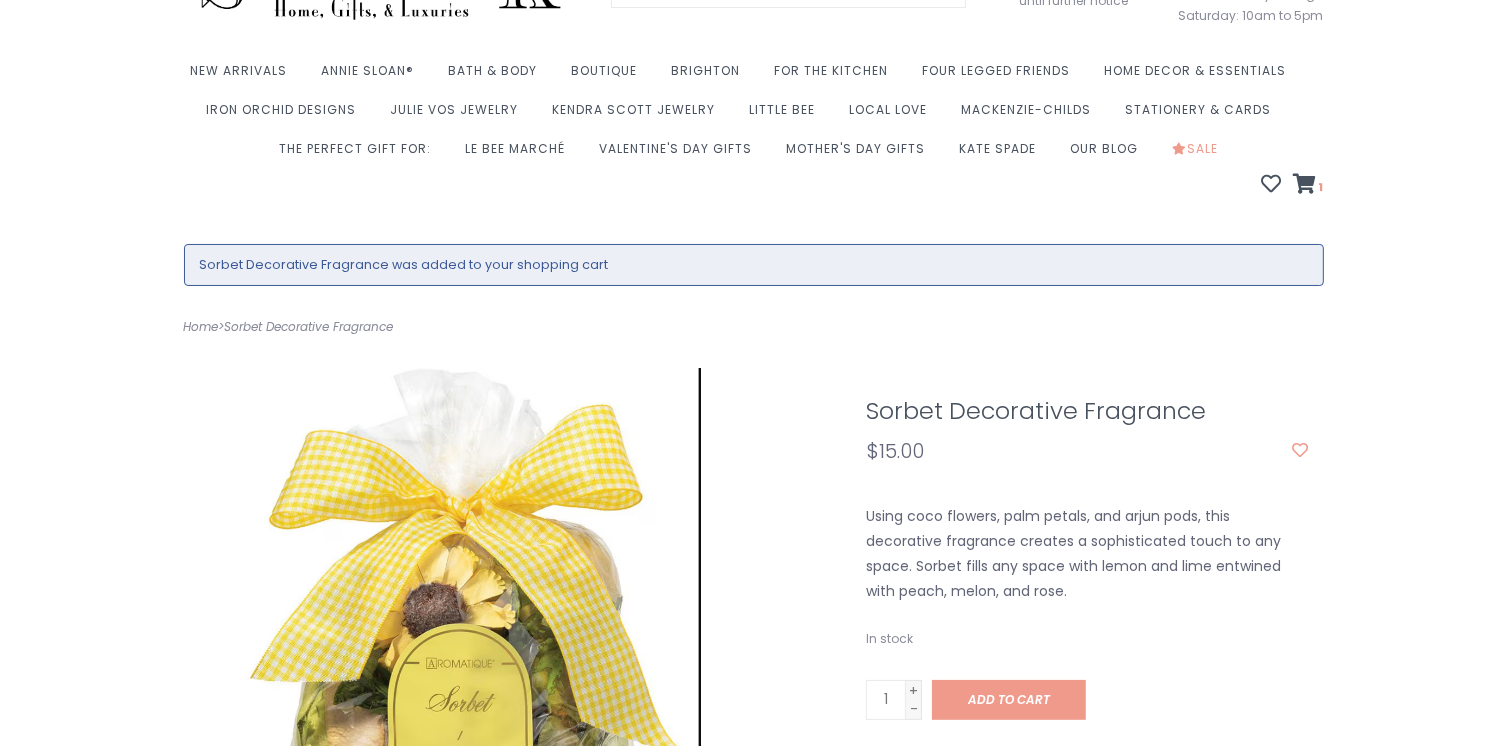 scroll, scrollTop: 0, scrollLeft: 0, axis: both 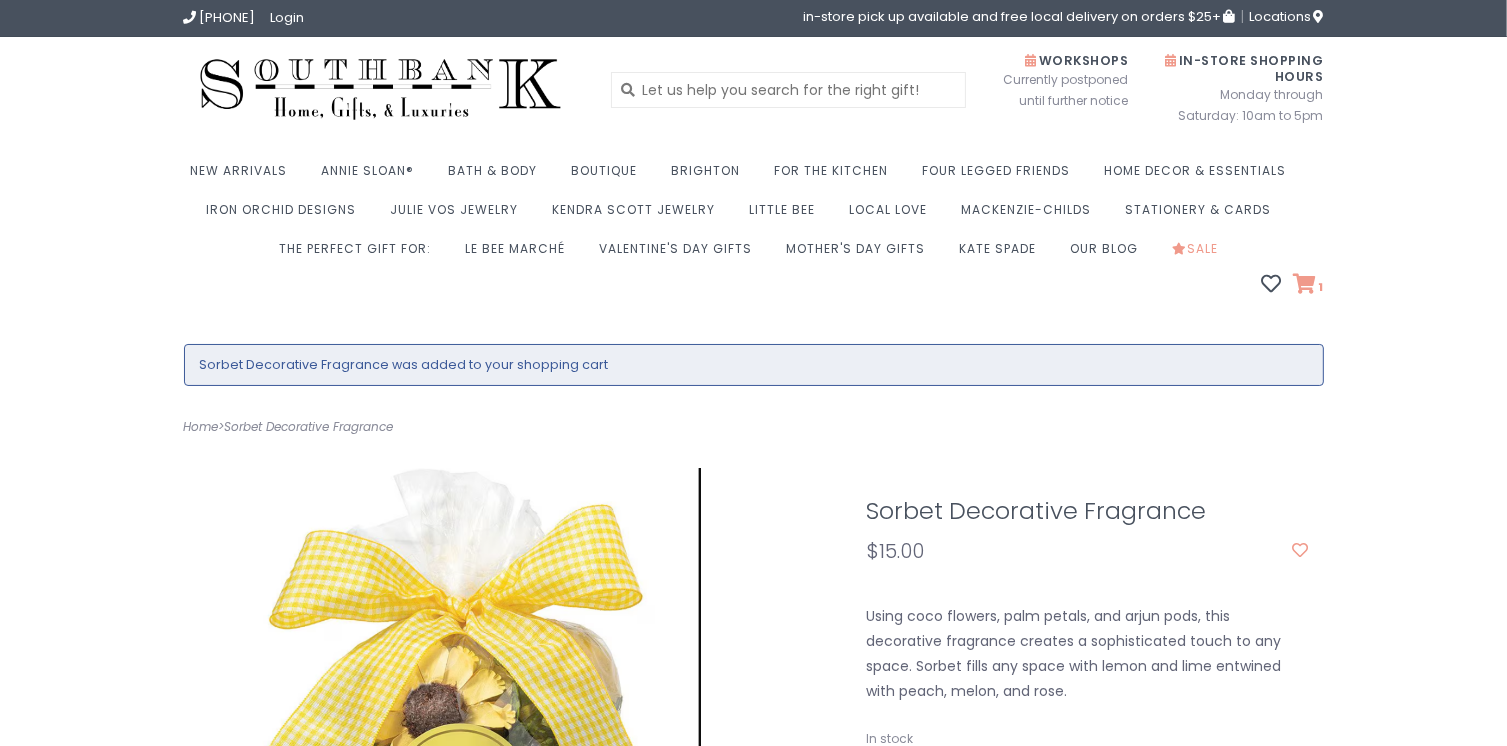 click on "1" at bounding box center (1320, 287) 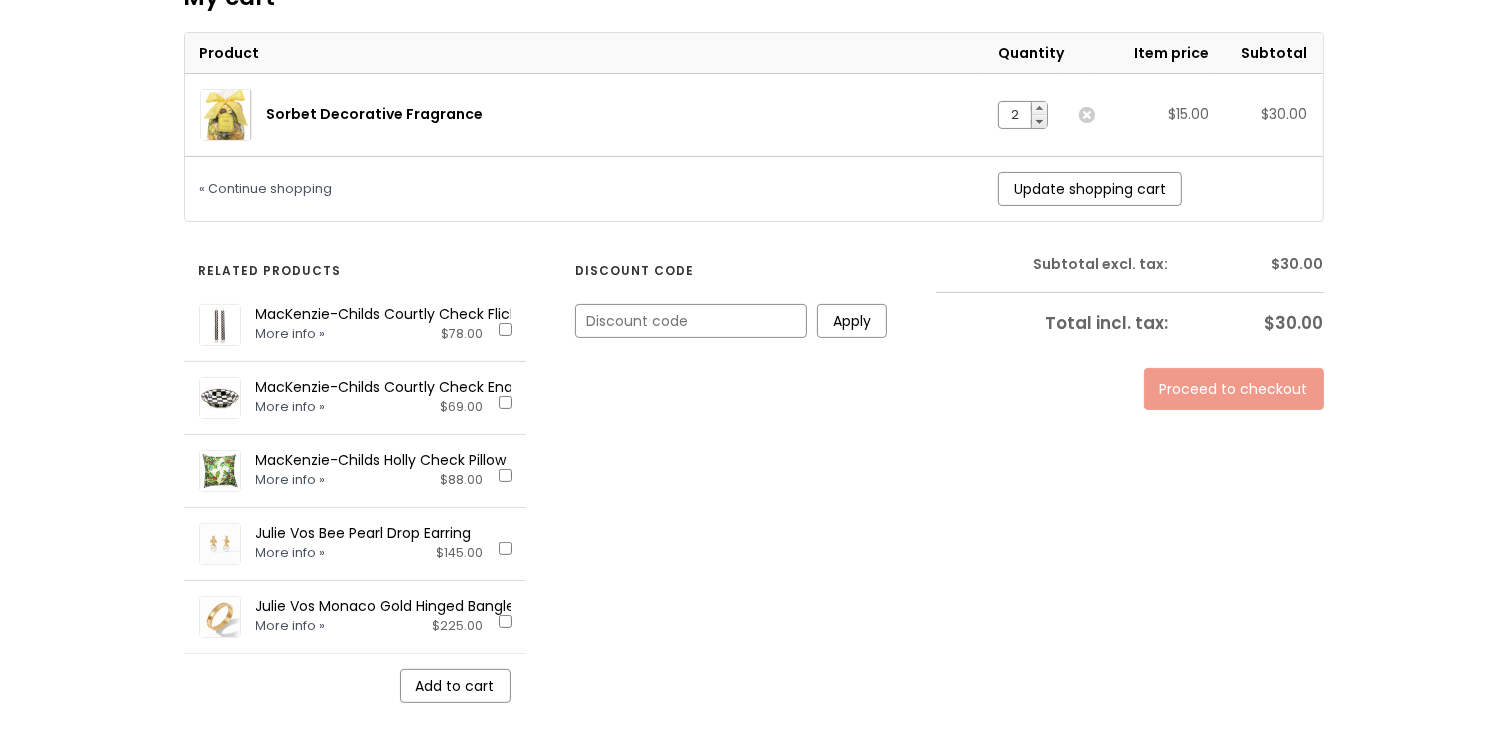 scroll, scrollTop: 360, scrollLeft: 0, axis: vertical 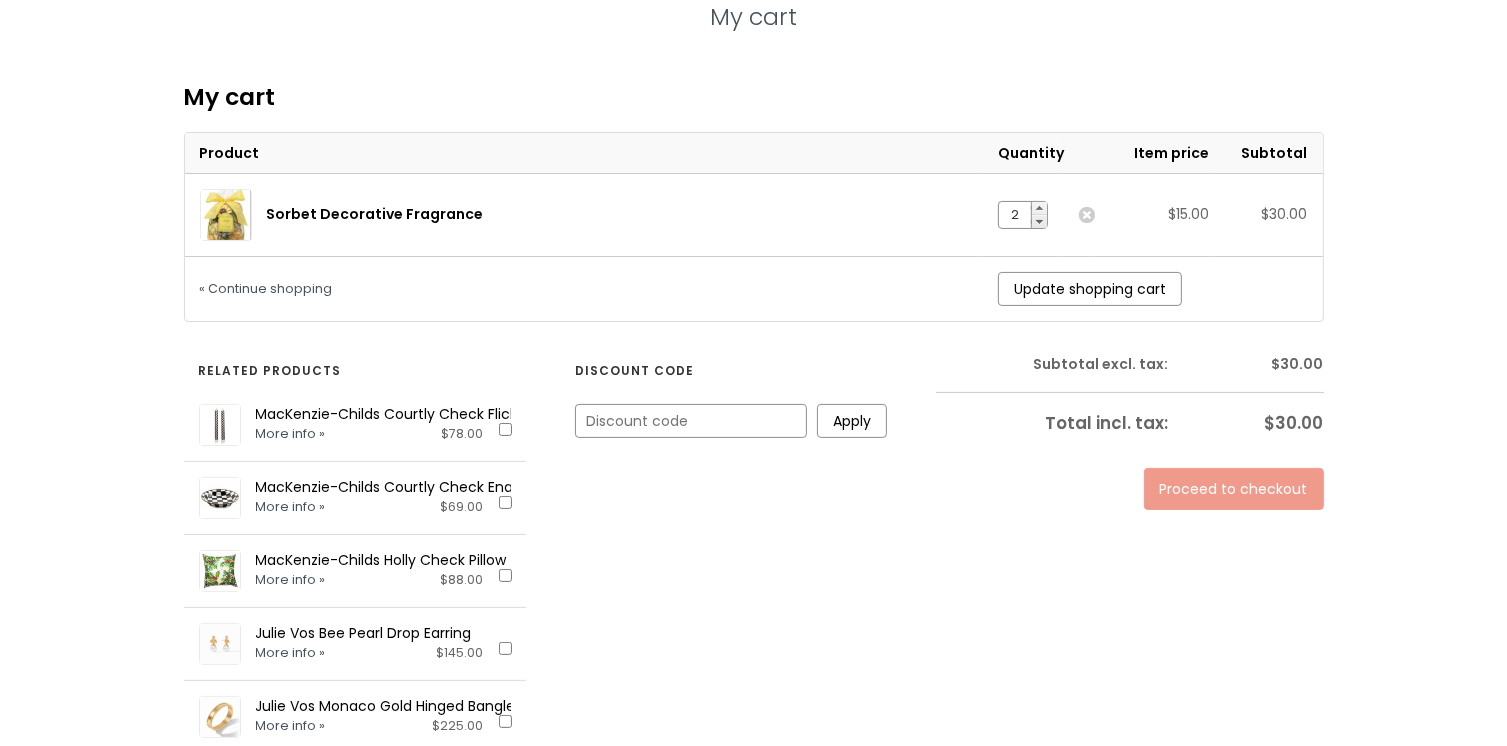 click on "Proceed to checkout" at bounding box center [1234, 489] 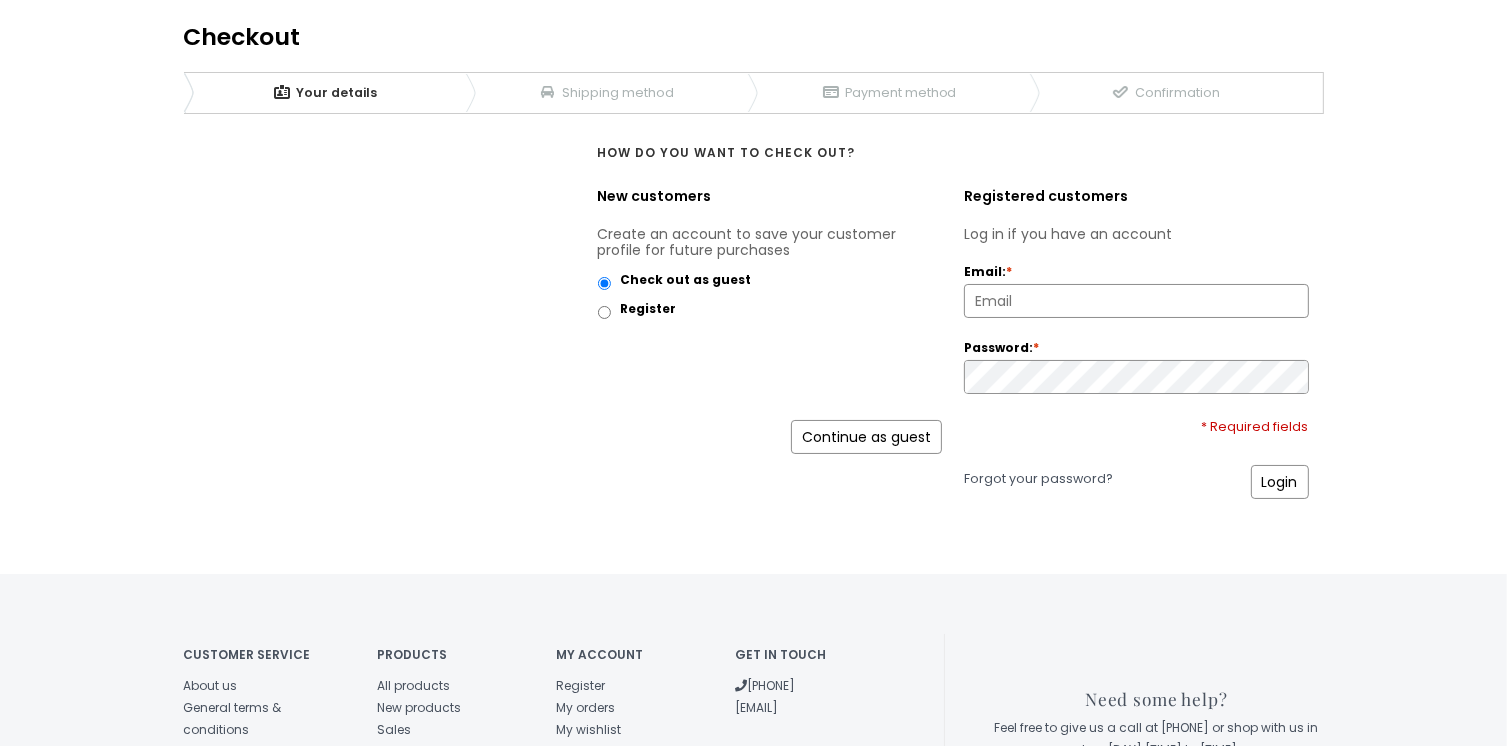 scroll, scrollTop: 320, scrollLeft: 0, axis: vertical 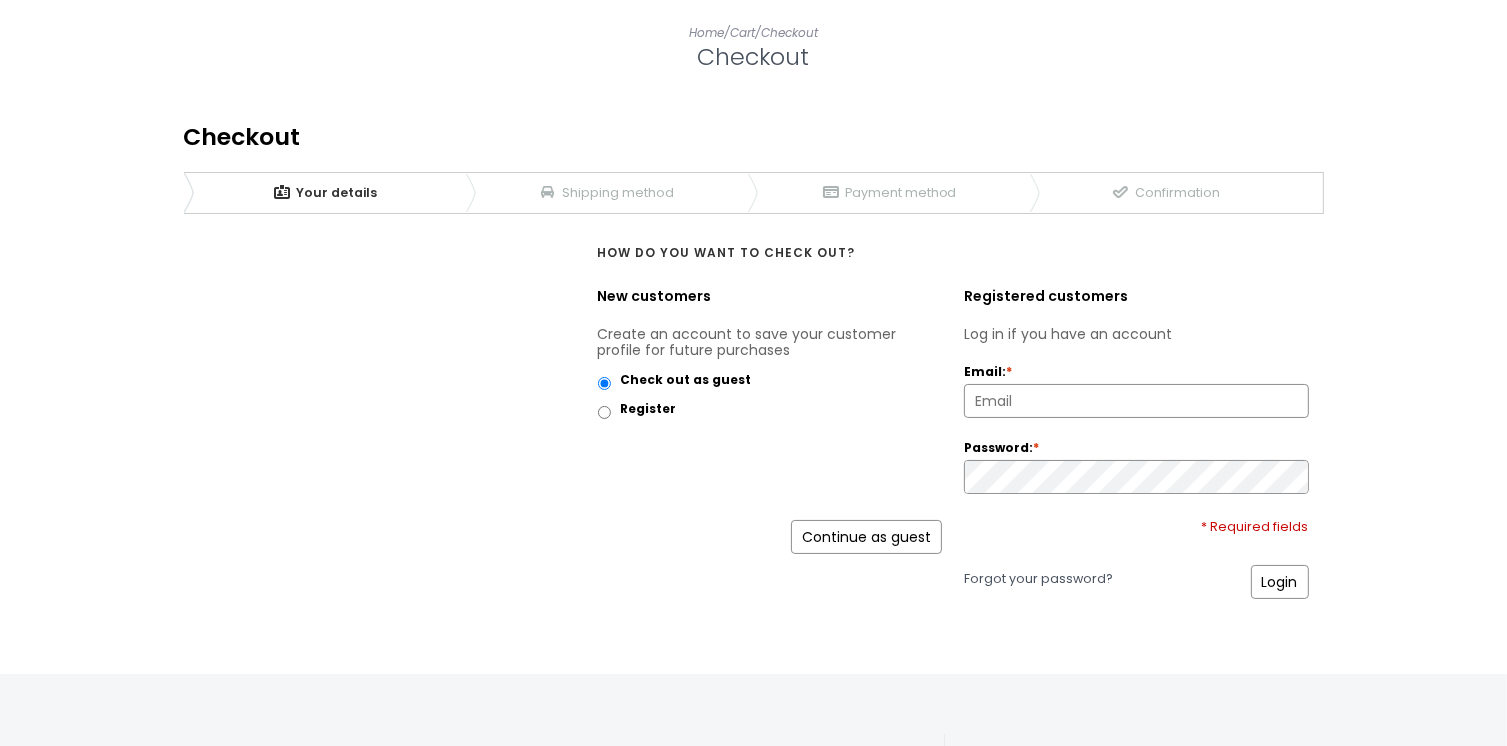 drag, startPoint x: 838, startPoint y: 534, endPoint x: 1128, endPoint y: 437, distance: 305.79242 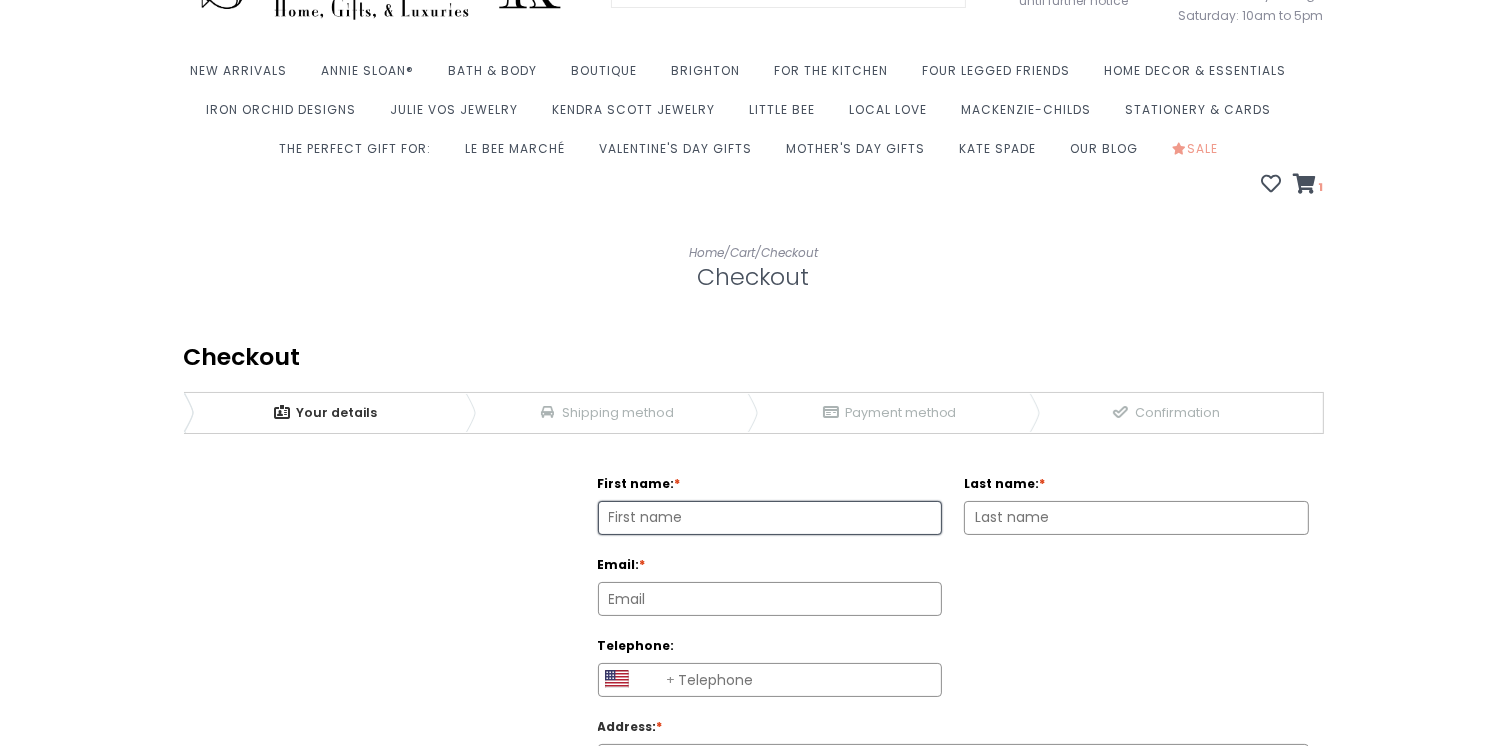 scroll, scrollTop: 0, scrollLeft: 0, axis: both 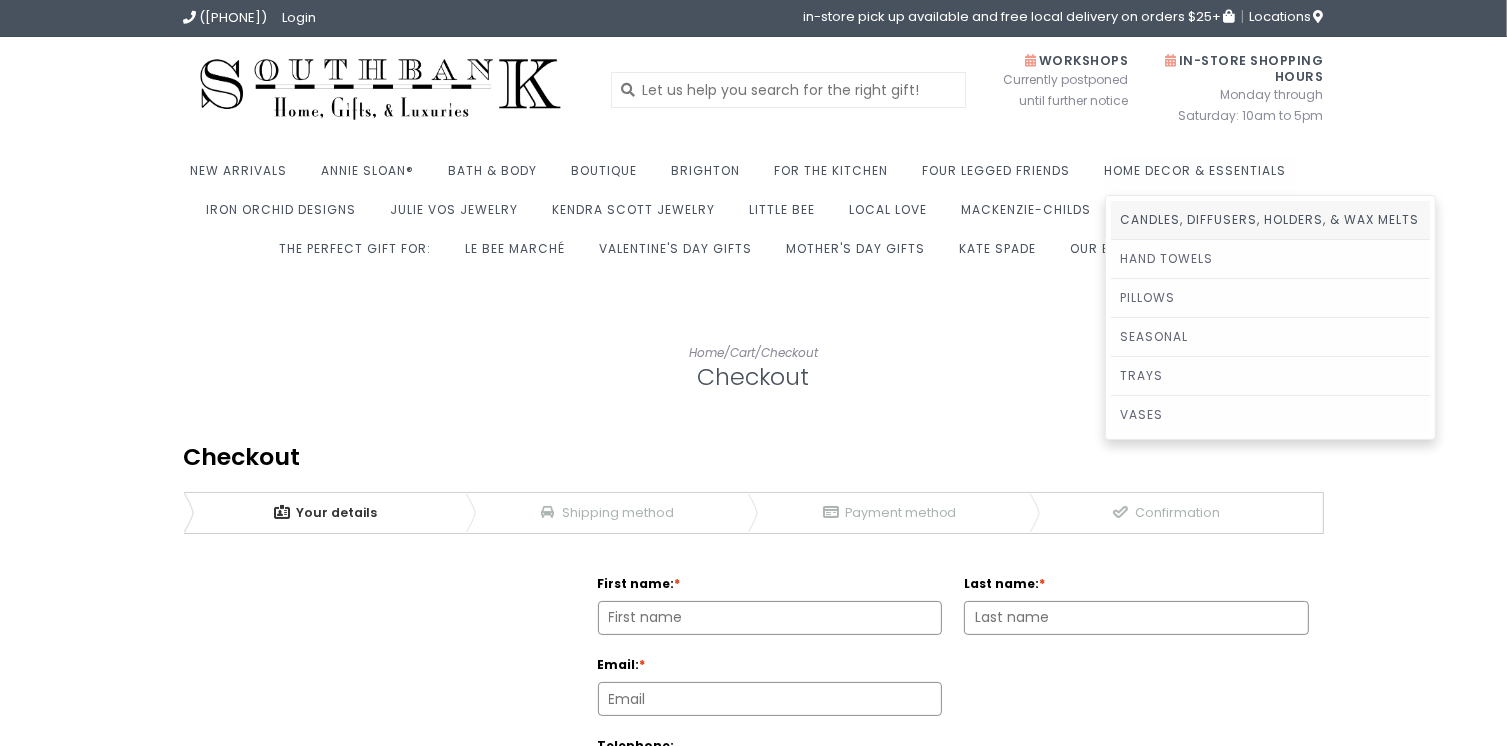 click on "Candles, Diffusers, Holders, & Wax Melts" at bounding box center (1270, 220) 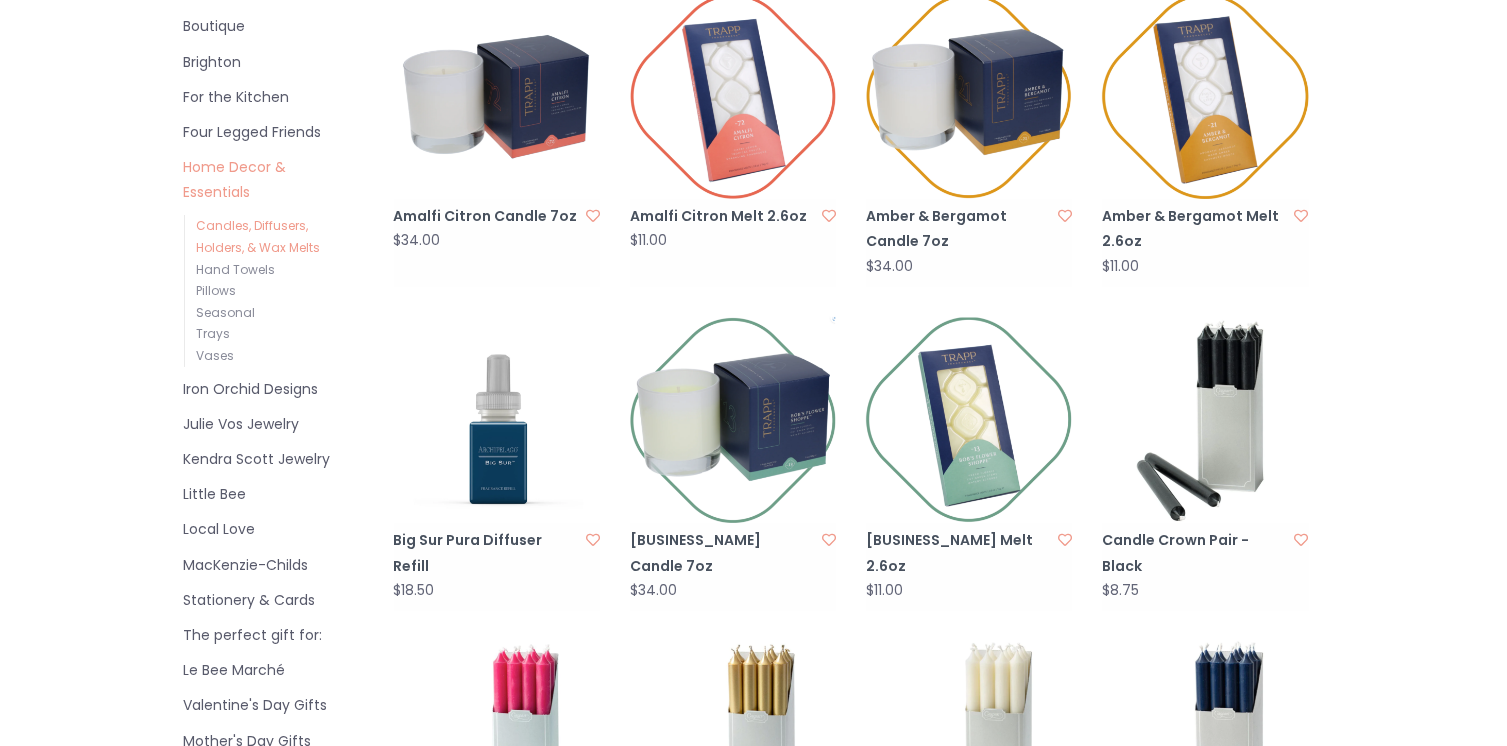 scroll, scrollTop: 400, scrollLeft: 0, axis: vertical 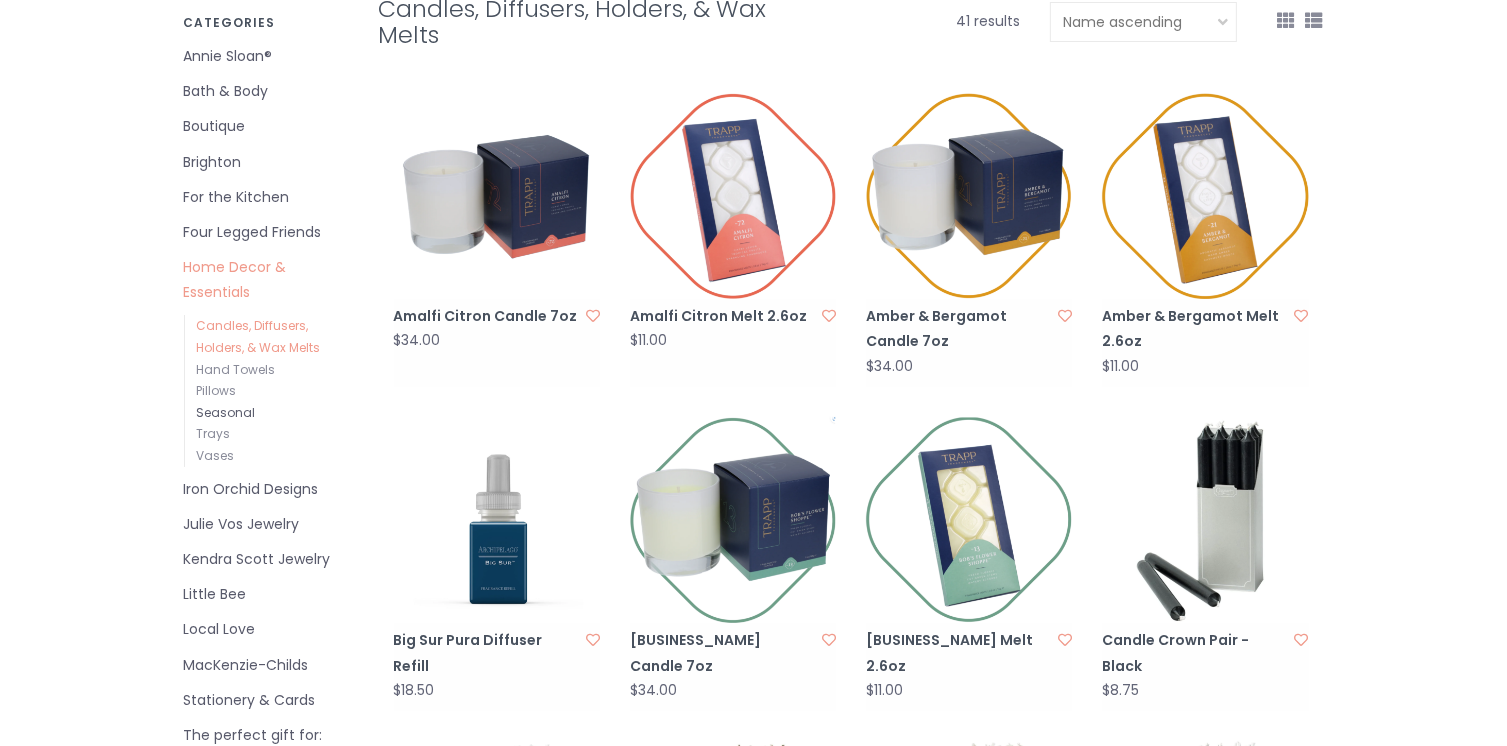 click on "Seasonal" at bounding box center [226, 412] 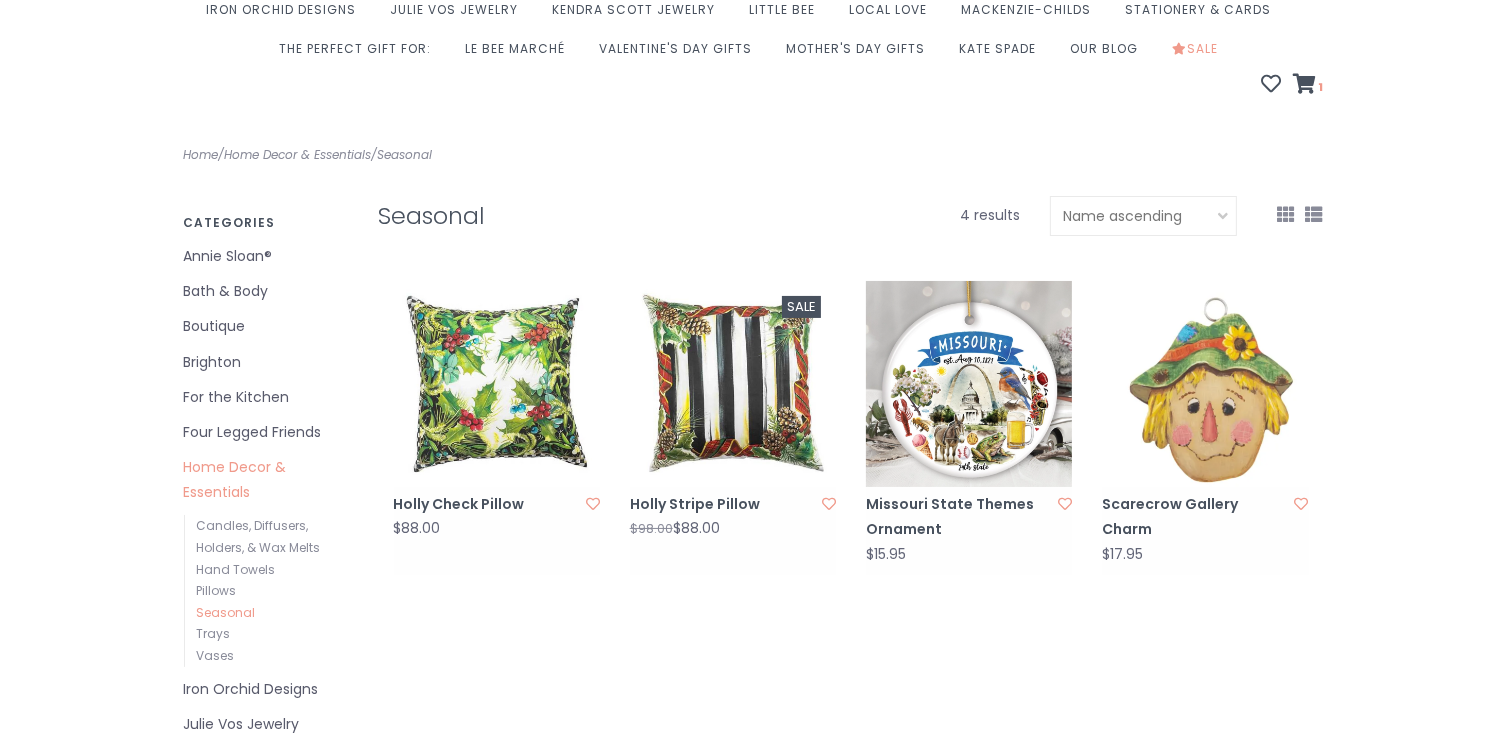 scroll, scrollTop: 0, scrollLeft: 0, axis: both 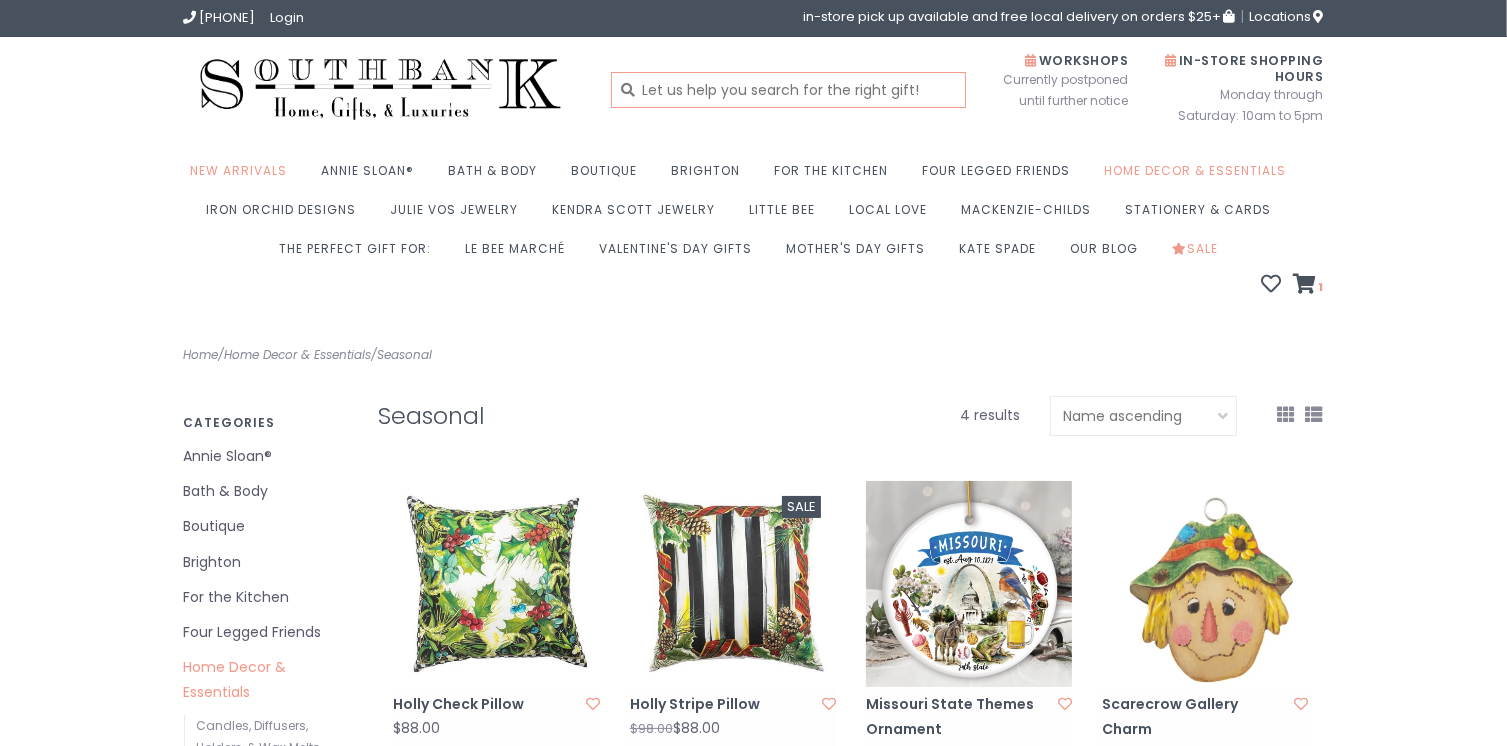 click at bounding box center [788, 90] 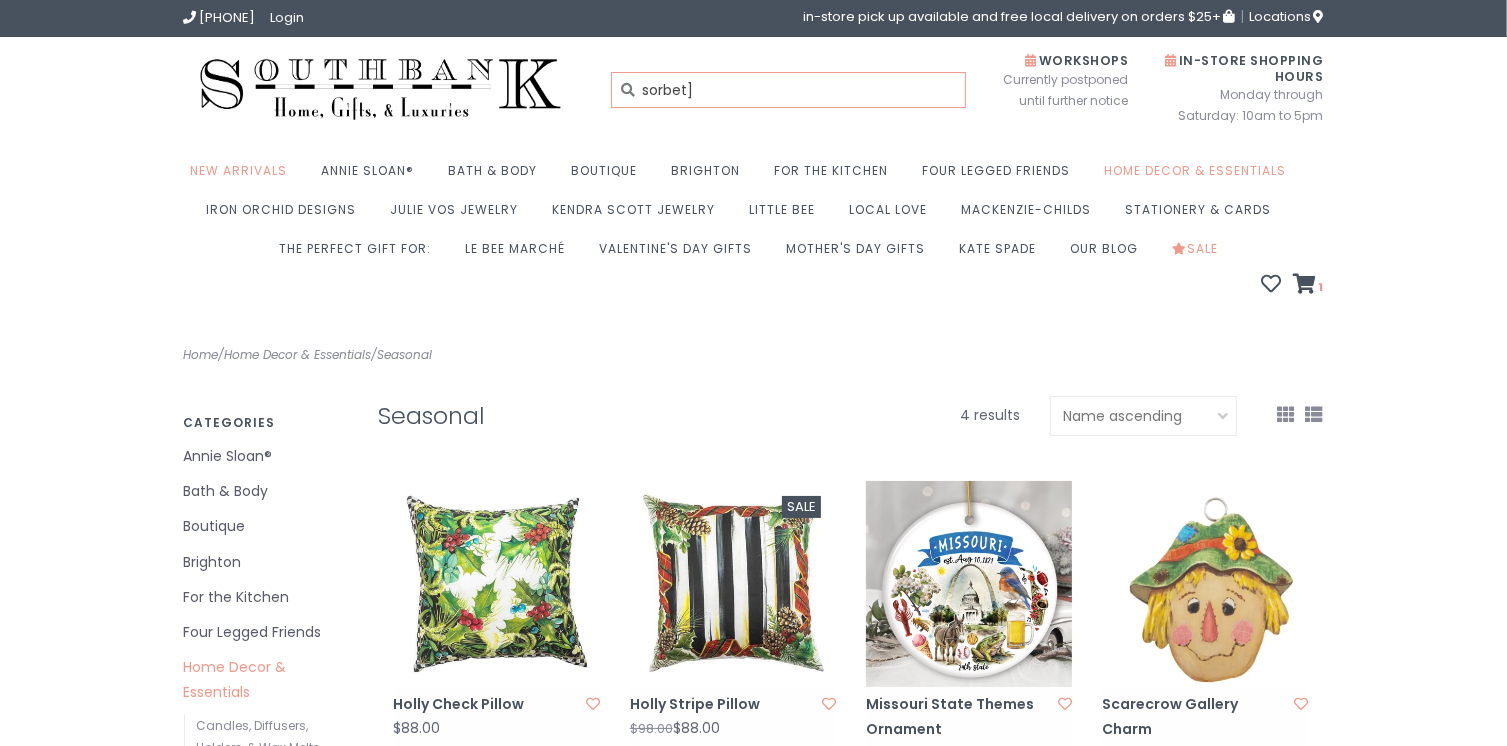 type on "sorbet]" 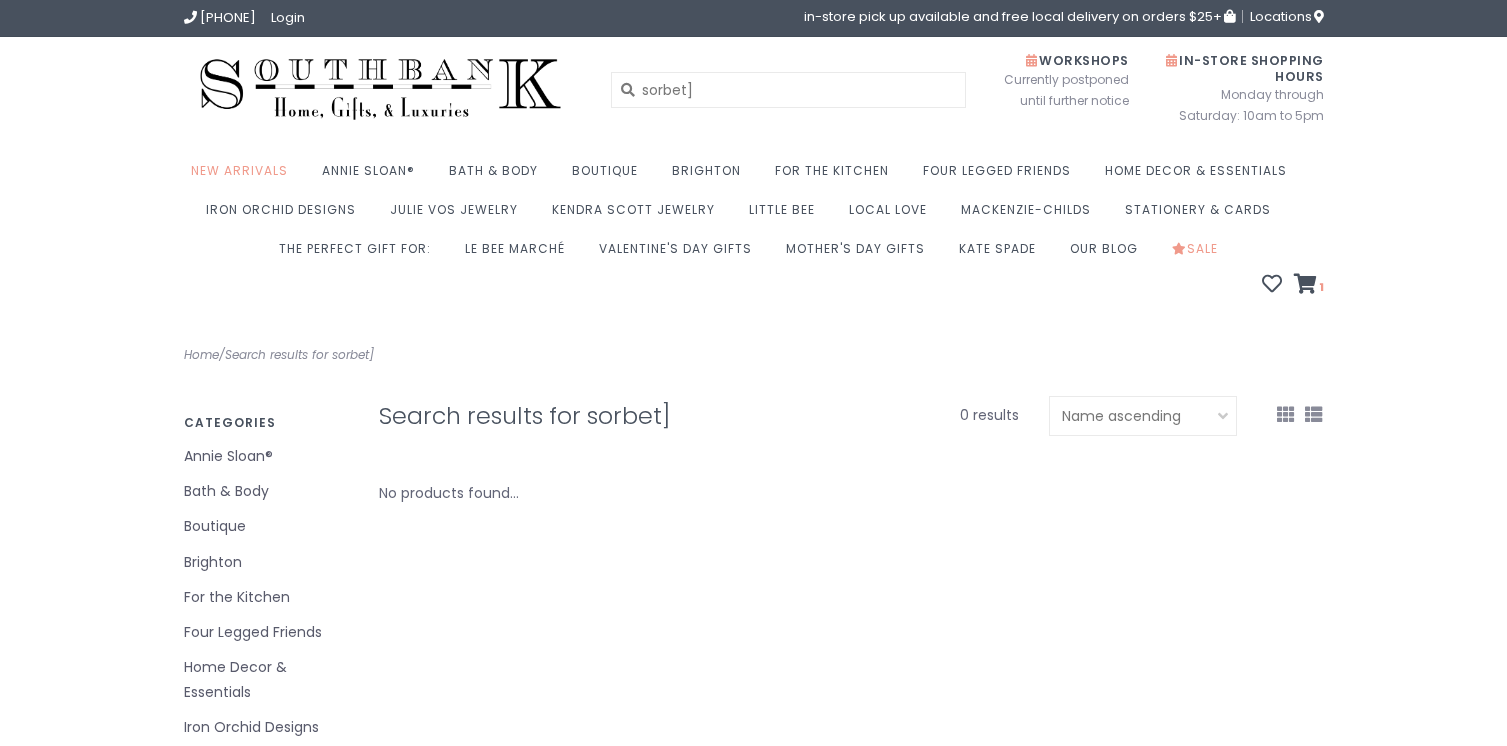 scroll, scrollTop: 0, scrollLeft: 0, axis: both 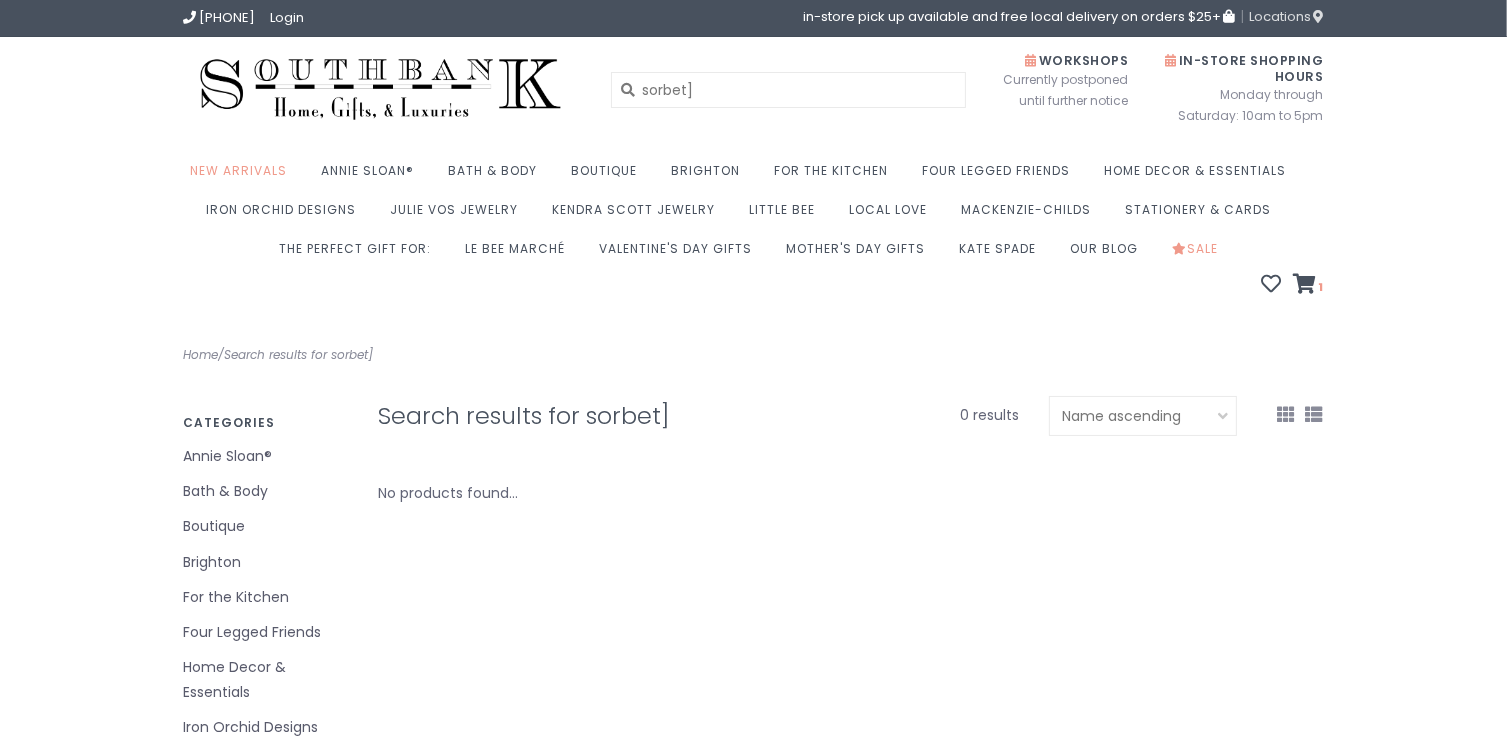 click at bounding box center (1318, 16) 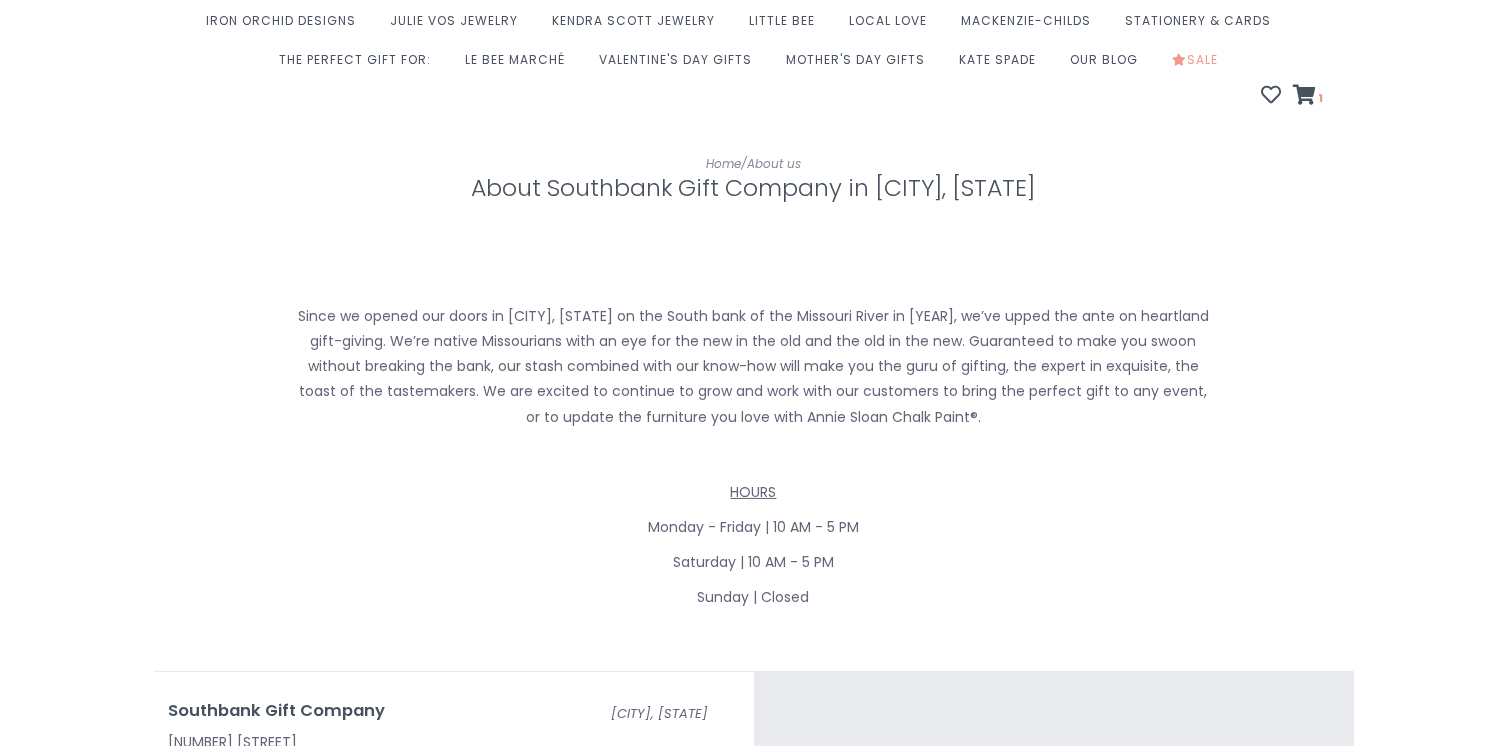 scroll, scrollTop: 0, scrollLeft: 0, axis: both 